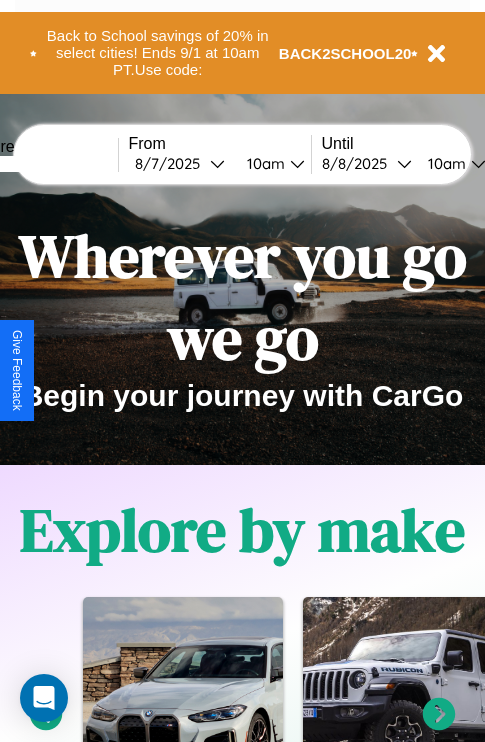 scroll, scrollTop: 308, scrollLeft: 0, axis: vertical 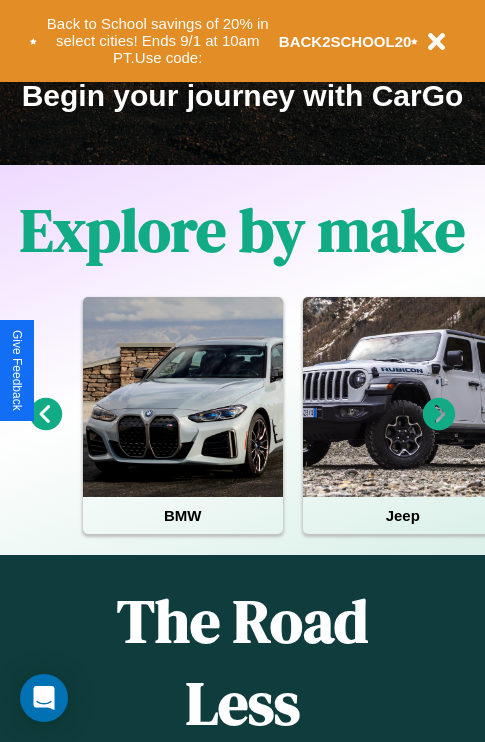 click 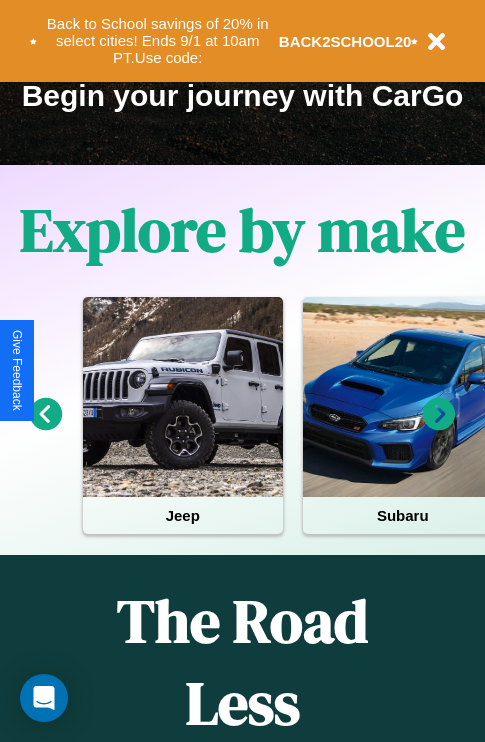 click 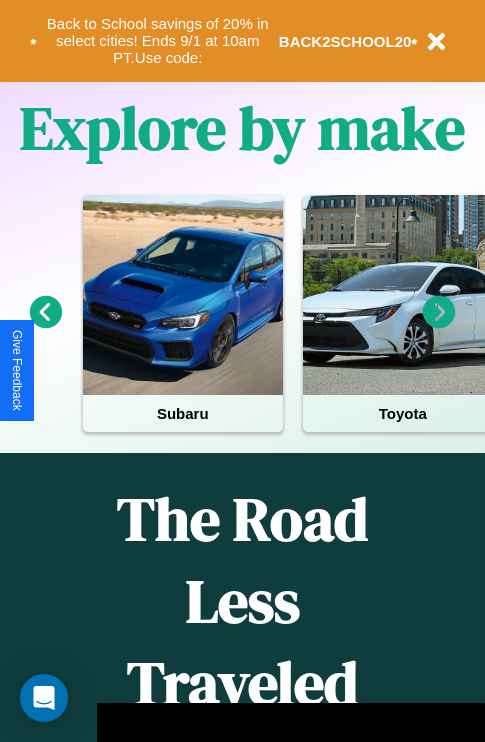 scroll, scrollTop: 817, scrollLeft: 0, axis: vertical 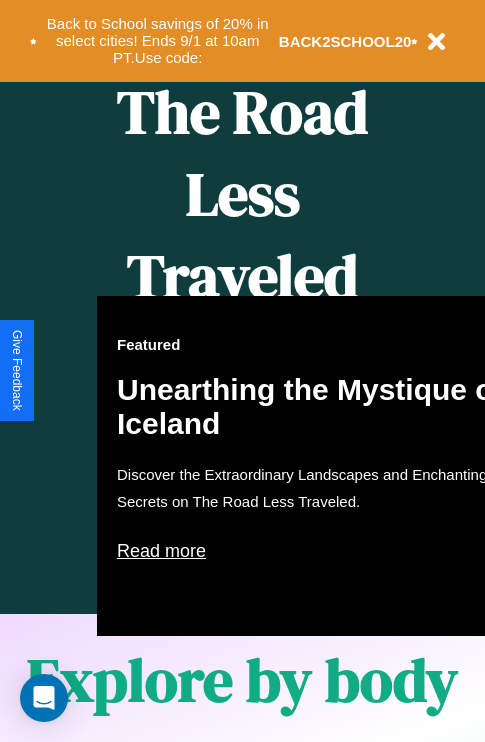 click on "Featured Unearthing the Mystique of Iceland Discover the Extraordinary Landscapes and Enchanting Secrets on The Road Less Traveled. Read more" at bounding box center [317, 466] 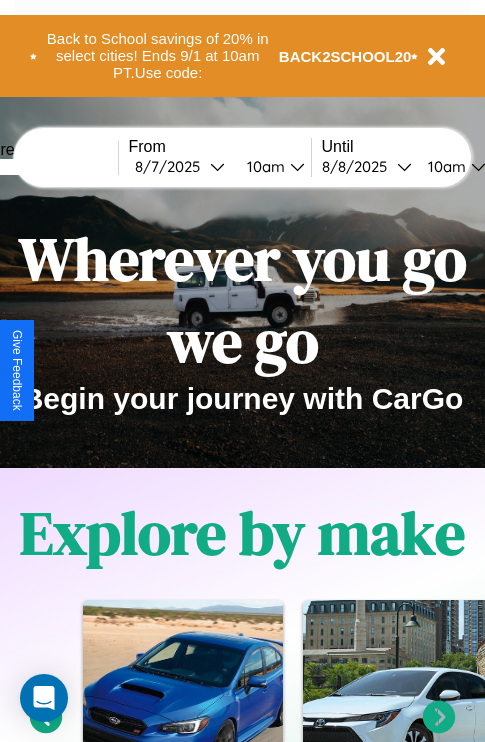 scroll, scrollTop: 0, scrollLeft: 0, axis: both 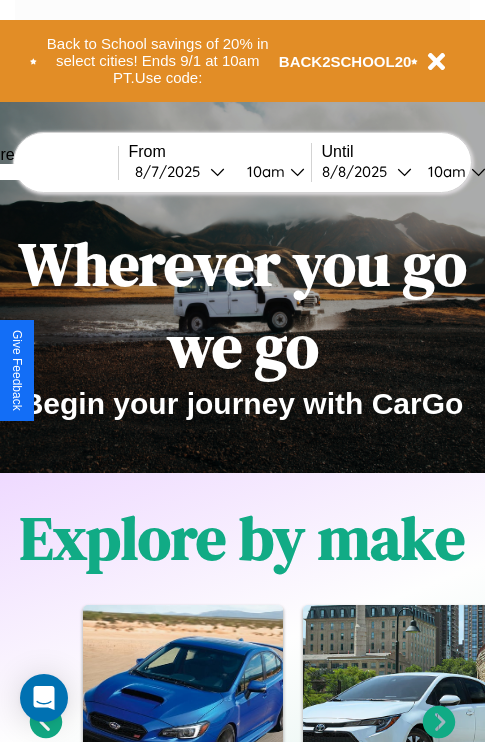 click at bounding box center (43, 172) 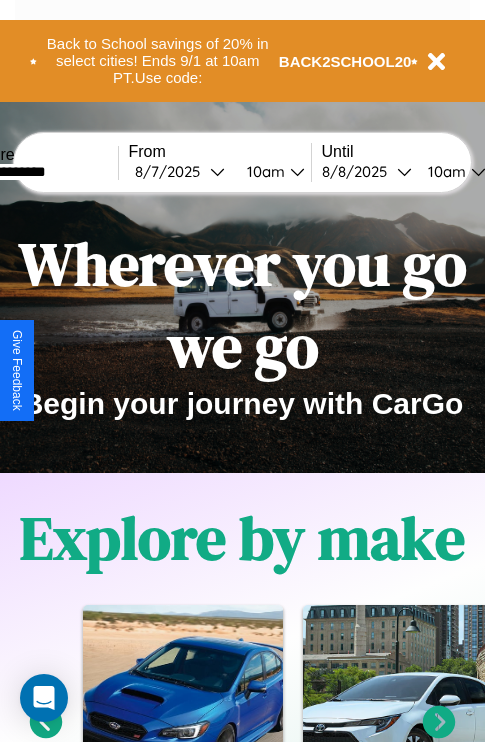 type on "**********" 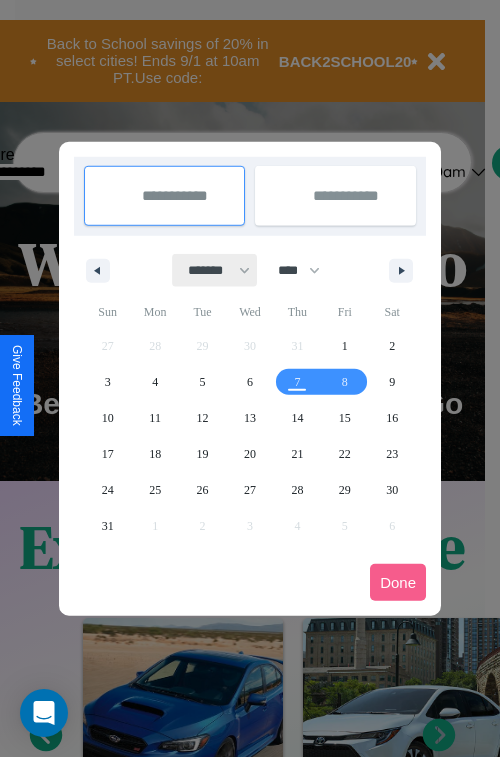 click on "******* ******** ***** ***** *** **** **** ****** ********* ******* ******** ********" at bounding box center (215, 270) 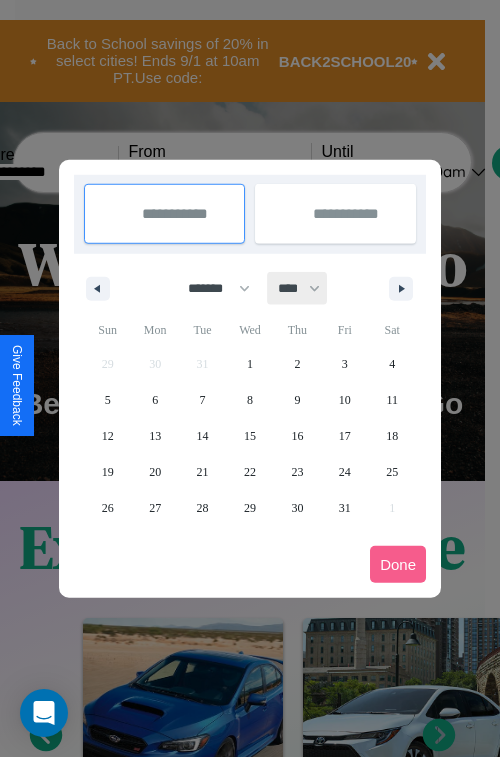 click on "**** **** **** **** **** **** **** **** **** **** **** **** **** **** **** **** **** **** **** **** **** **** **** **** **** **** **** **** **** **** **** **** **** **** **** **** **** **** **** **** **** **** **** **** **** **** **** **** **** **** **** **** **** **** **** **** **** **** **** **** **** **** **** **** **** **** **** **** **** **** **** **** **** **** **** **** **** **** **** **** **** **** **** **** **** **** **** **** **** **** **** **** **** **** **** **** **** **** **** **** **** **** **** **** **** **** **** **** **** **** **** **** **** **** **** **** **** **** **** **** ****" at bounding box center [298, 288] 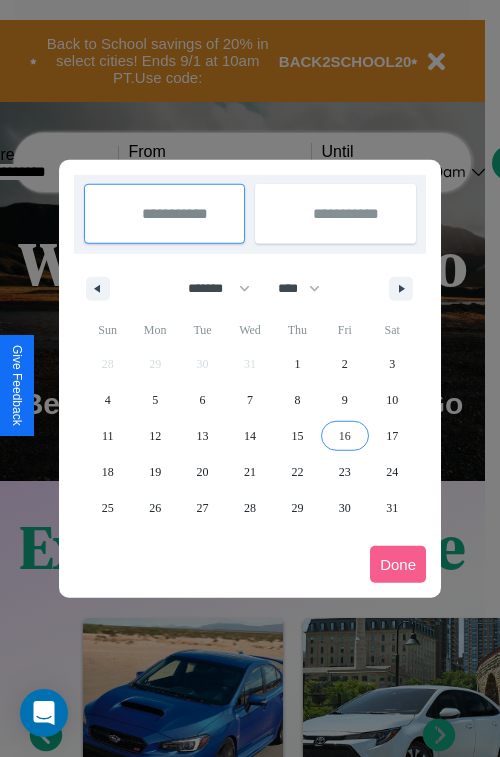 click on "16" at bounding box center [345, 436] 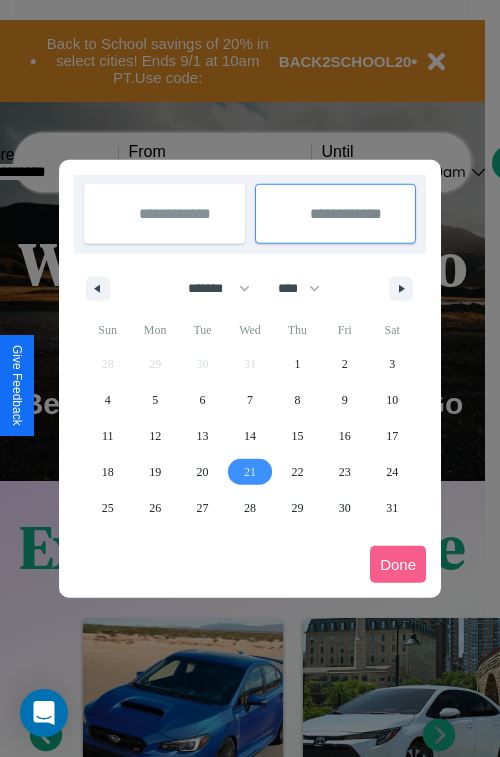 click on "21" at bounding box center (250, 472) 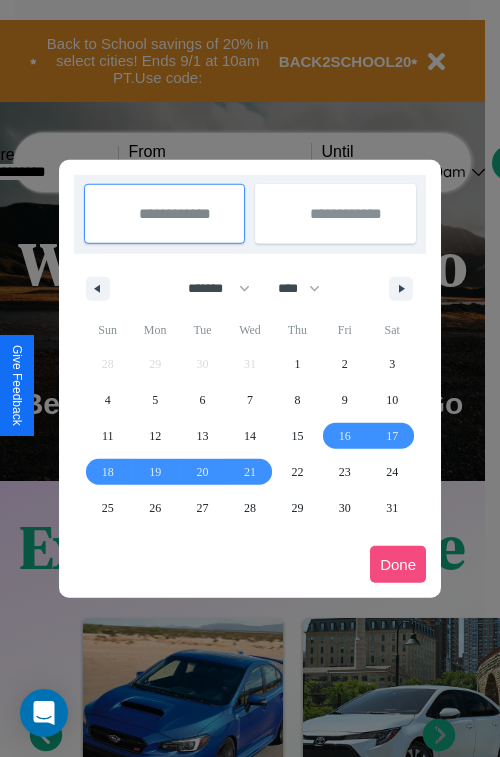 click on "Done" at bounding box center [398, 564] 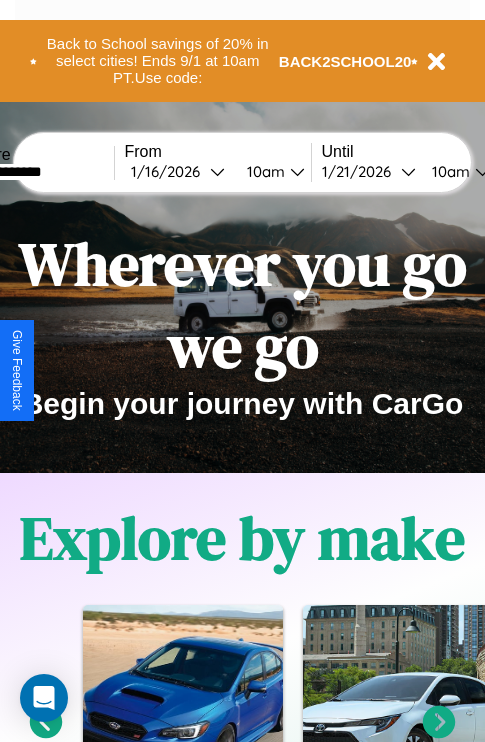scroll, scrollTop: 0, scrollLeft: 71, axis: horizontal 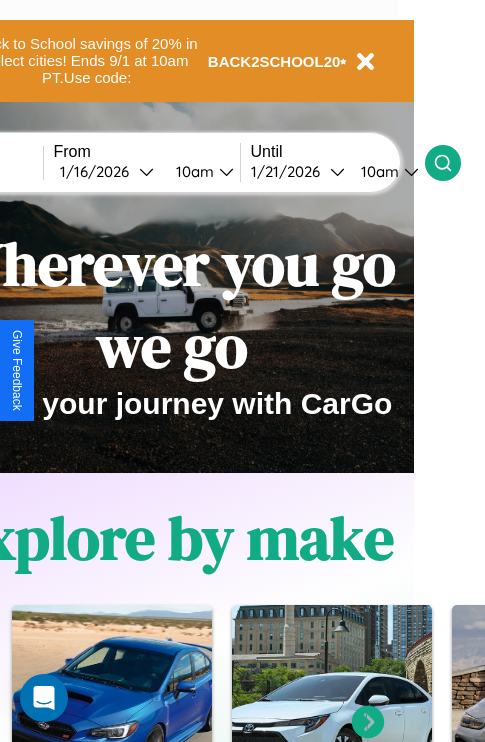 click 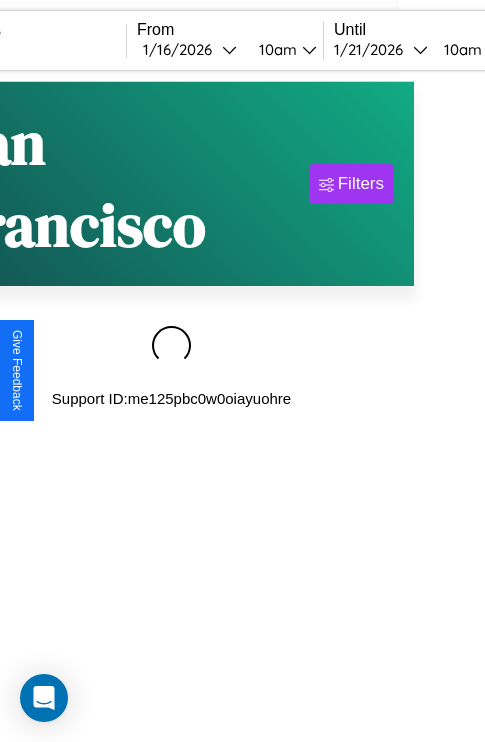 scroll, scrollTop: 0, scrollLeft: 0, axis: both 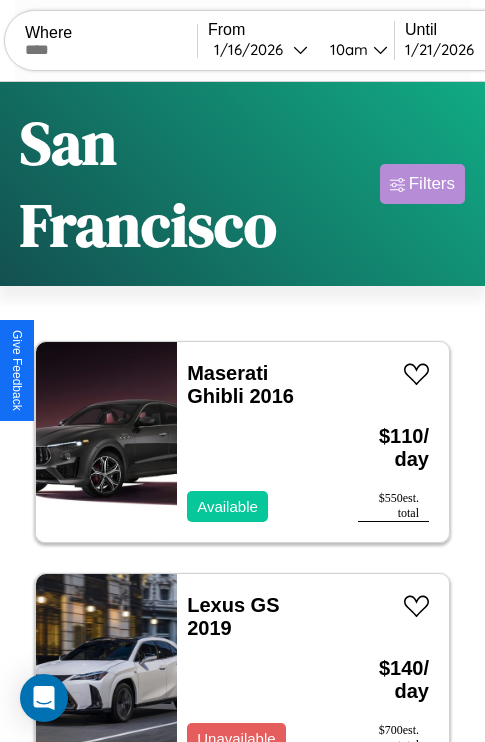 click on "Filters" at bounding box center [432, 184] 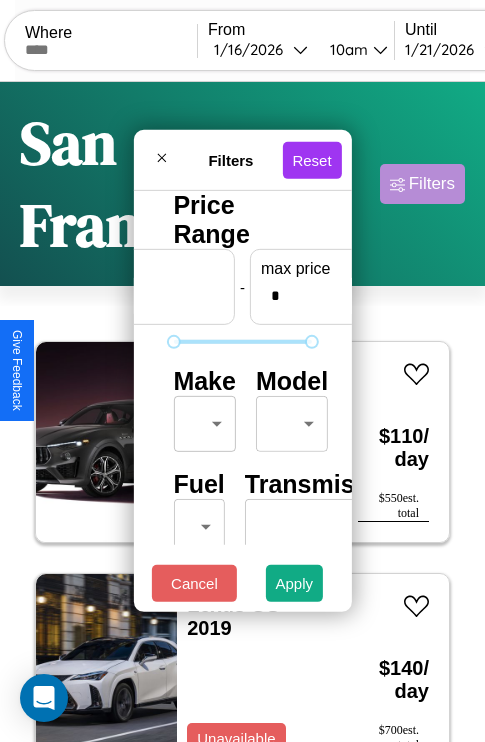 scroll, scrollTop: 0, scrollLeft: 124, axis: horizontal 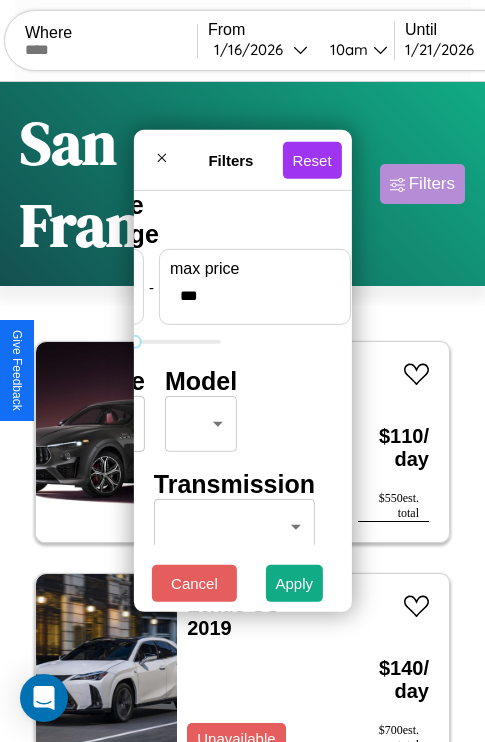 type on "***" 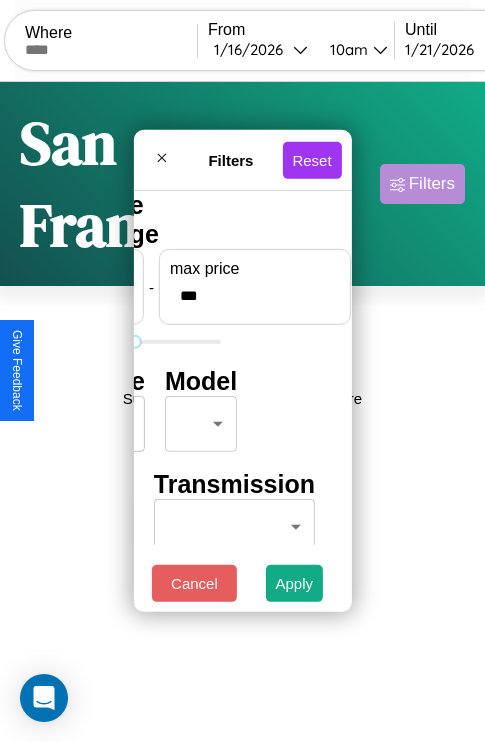 scroll, scrollTop: 0, scrollLeft: 0, axis: both 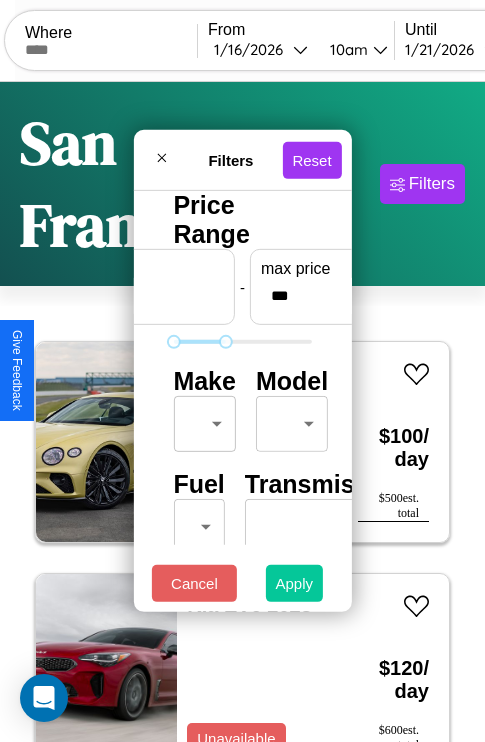 type on "*" 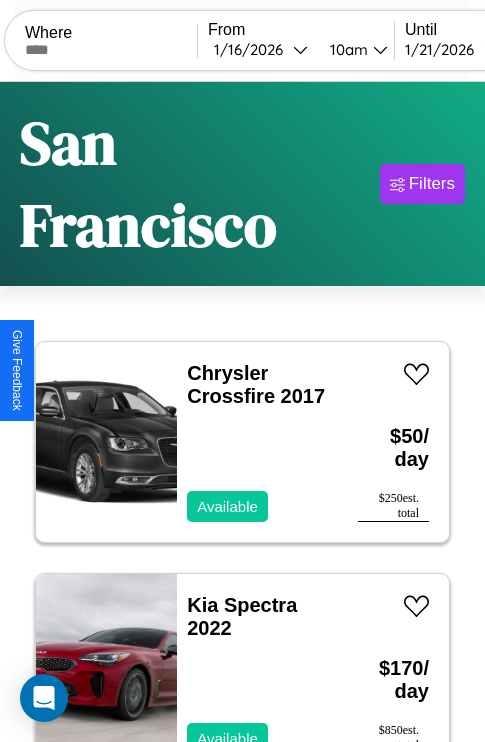 scroll, scrollTop: 138, scrollLeft: 0, axis: vertical 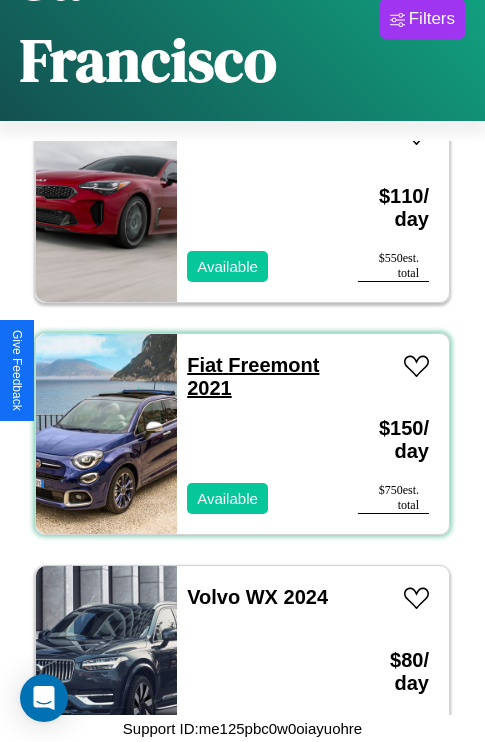 click on "Fiat   Freemont   2021" at bounding box center [253, 376] 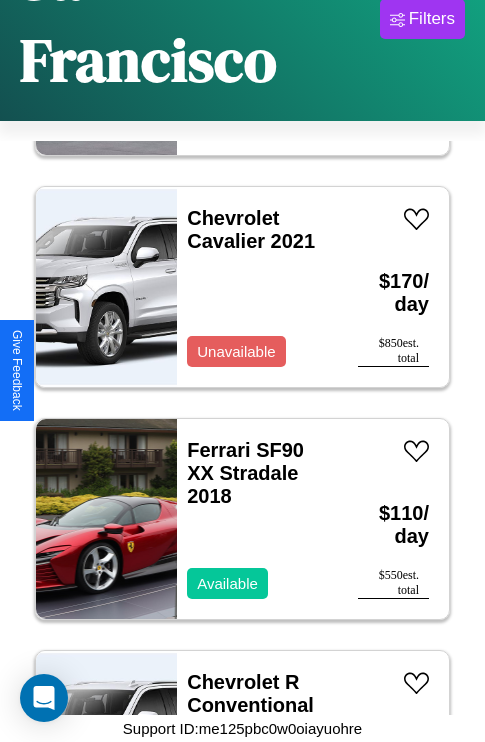 scroll, scrollTop: 8966, scrollLeft: 0, axis: vertical 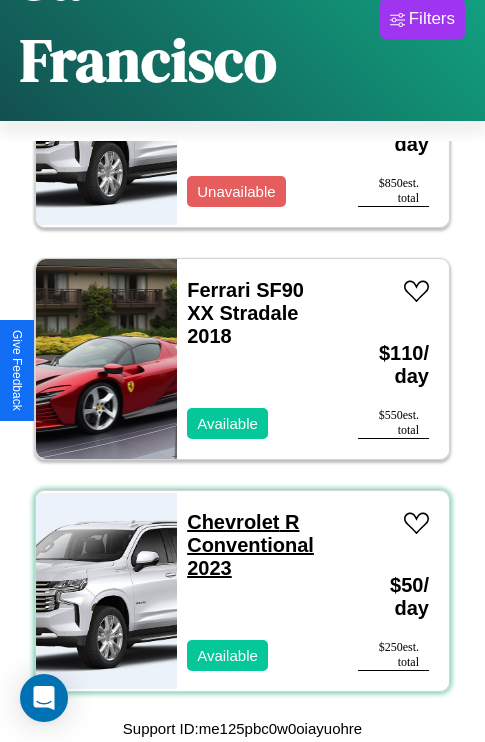 click on "Chevrolet   R Conventional   2023" at bounding box center (250, 545) 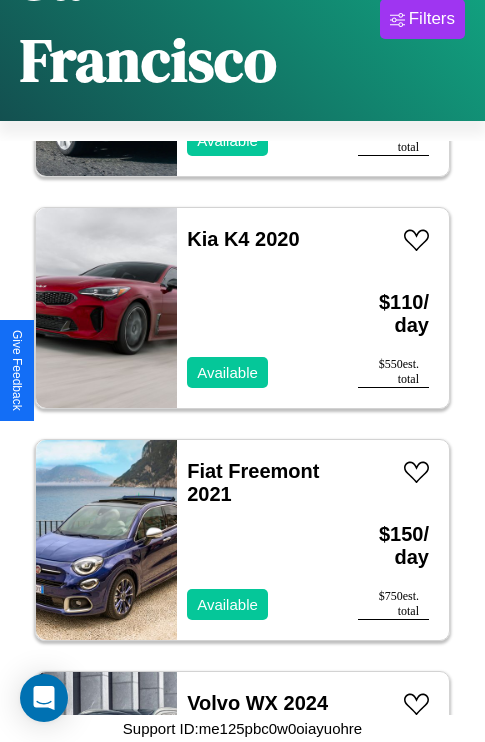 scroll, scrollTop: 7267, scrollLeft: 0, axis: vertical 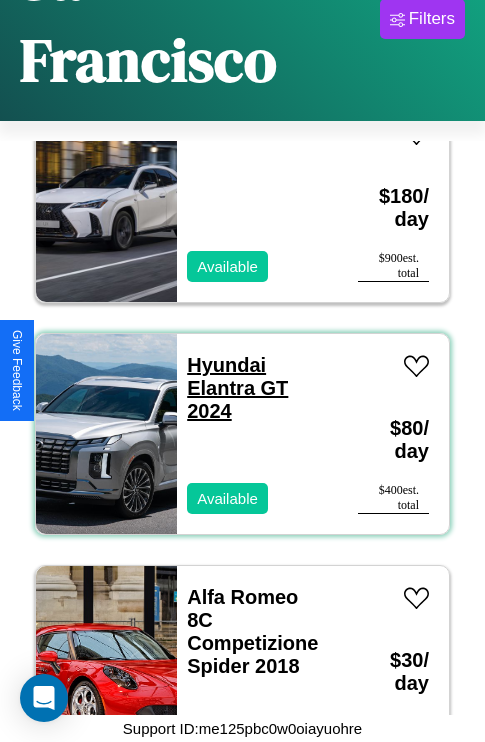 click on "Hyundai   Elantra GT   2024" at bounding box center (237, 388) 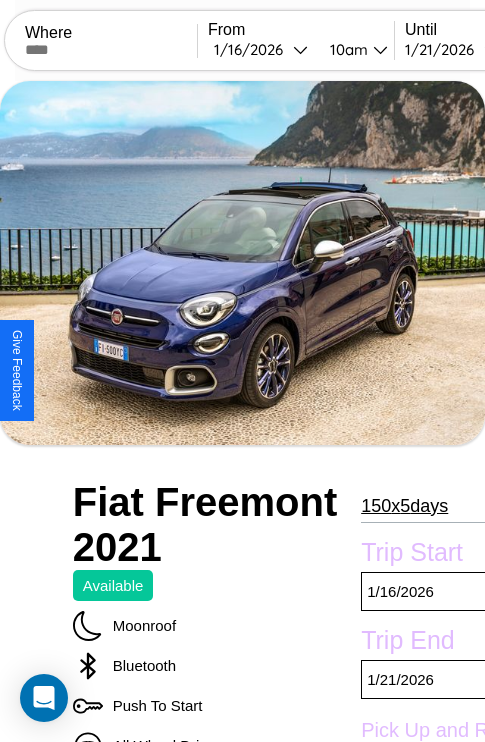 scroll, scrollTop: 989, scrollLeft: 0, axis: vertical 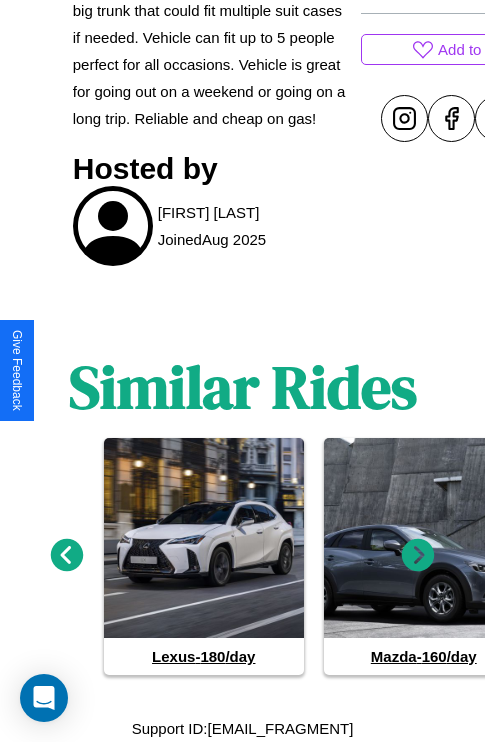 click 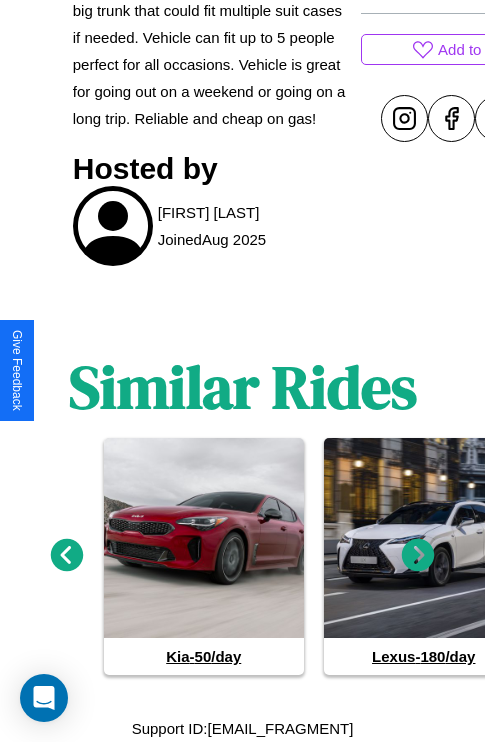 click 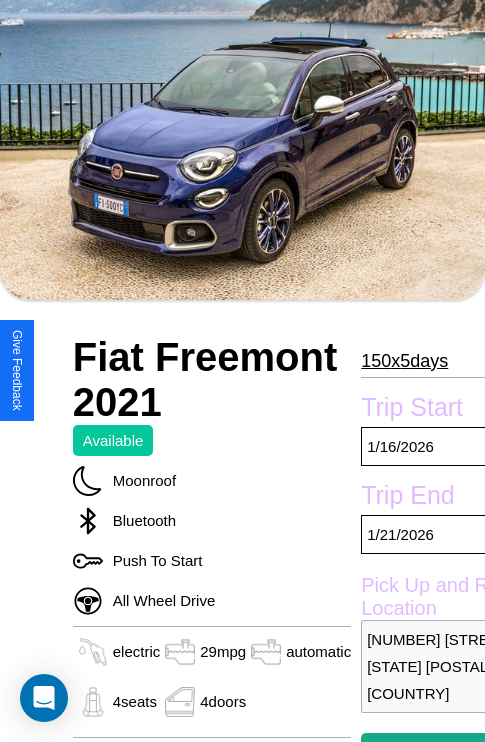 scroll, scrollTop: 135, scrollLeft: 0, axis: vertical 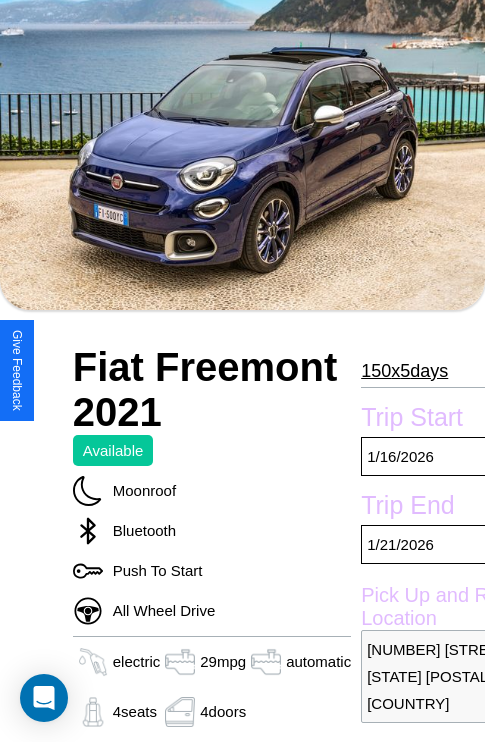 click on "[NUMBER] x [NUMBER] days" at bounding box center [404, 371] 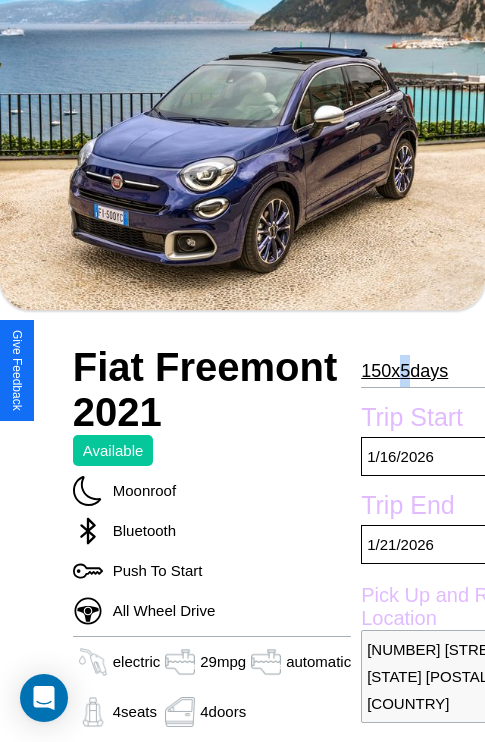 click on "[NUMBER] x [NUMBER] days" at bounding box center [404, 371] 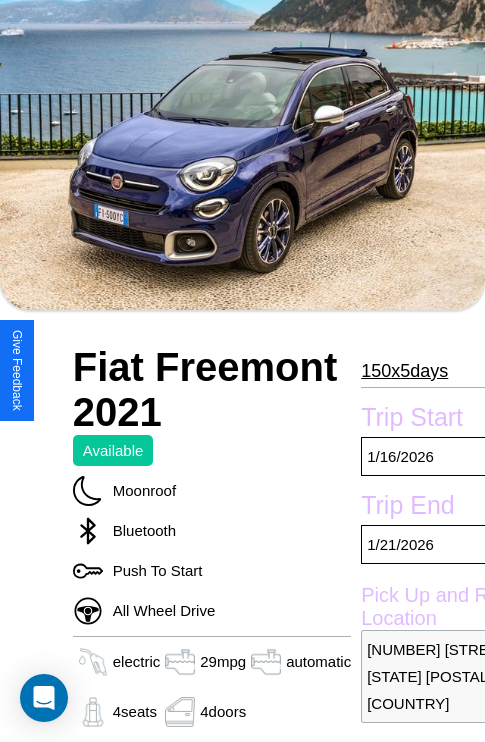 click on "[NUMBER] x [NUMBER] days" at bounding box center (404, 371) 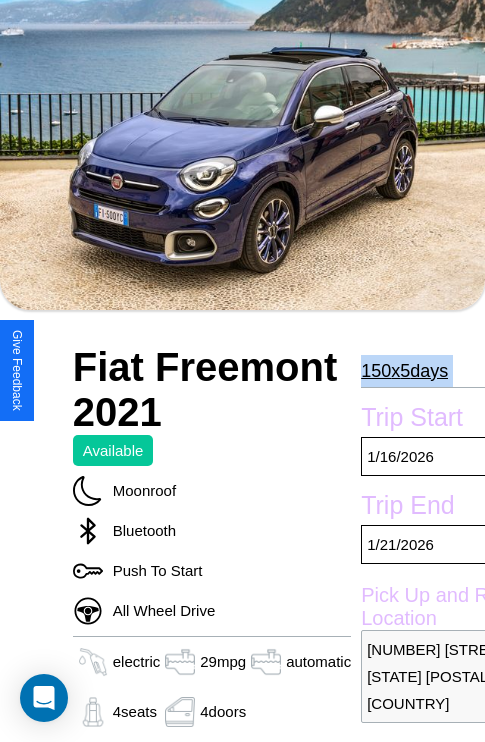 click on "[NUMBER] x [NUMBER] days" at bounding box center [404, 371] 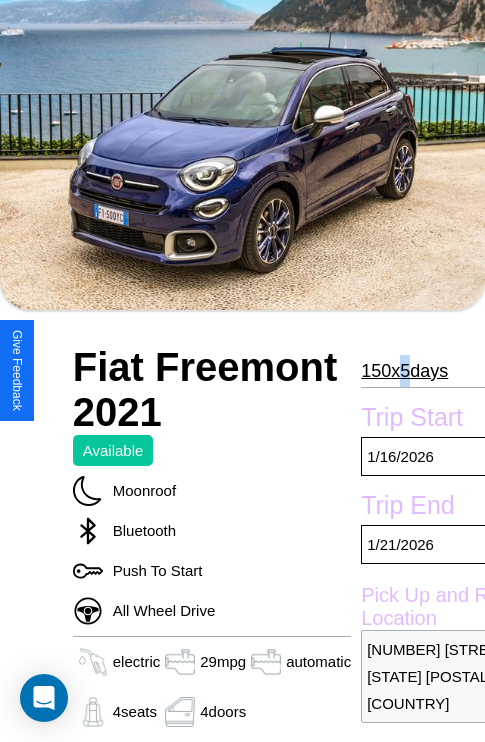 click on "[NUMBER] x [NUMBER] days" at bounding box center [404, 371] 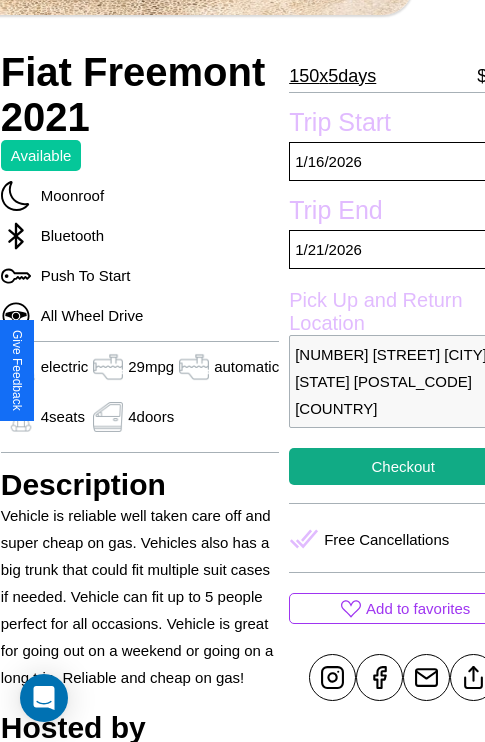 scroll, scrollTop: 526, scrollLeft: 96, axis: both 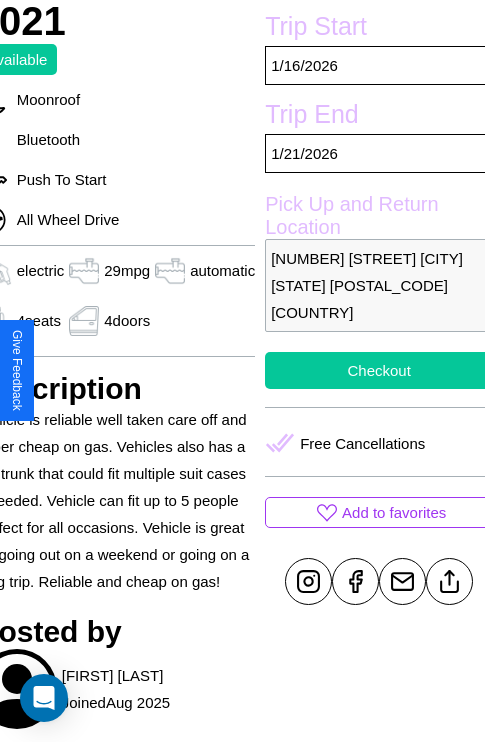 click on "Checkout" at bounding box center [379, 370] 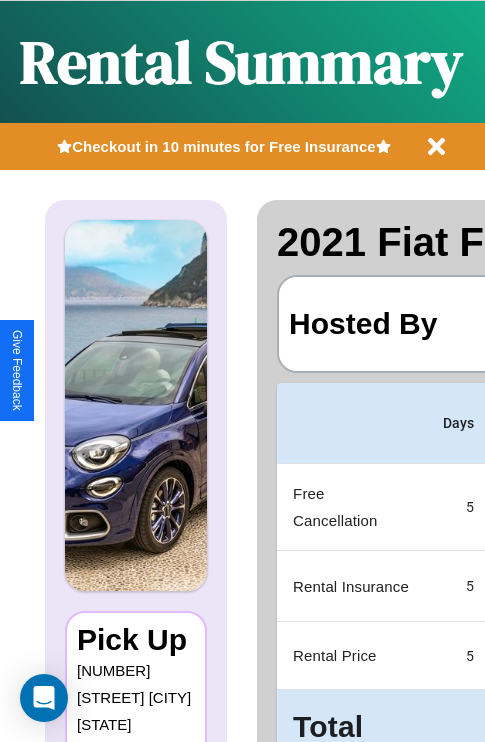scroll, scrollTop: 0, scrollLeft: 387, axis: horizontal 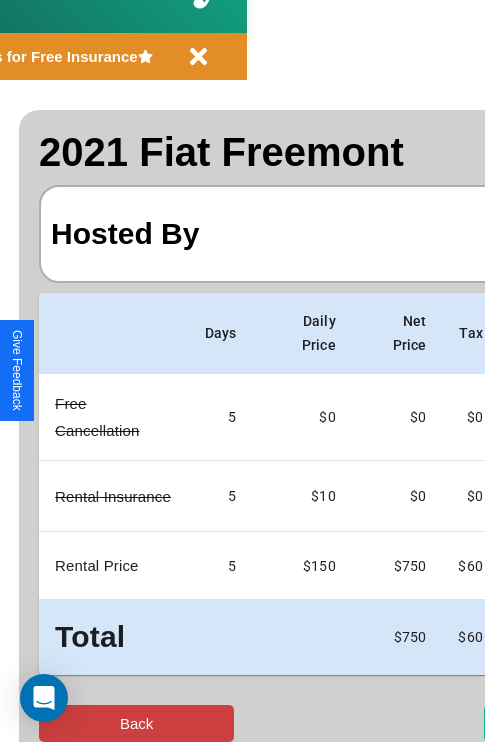 click on "Back" at bounding box center (136, 723) 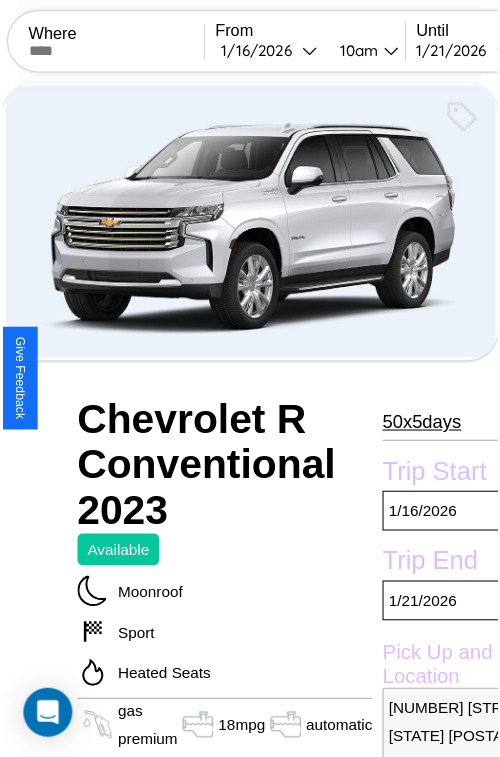 scroll, scrollTop: 576, scrollLeft: 107, axis: both 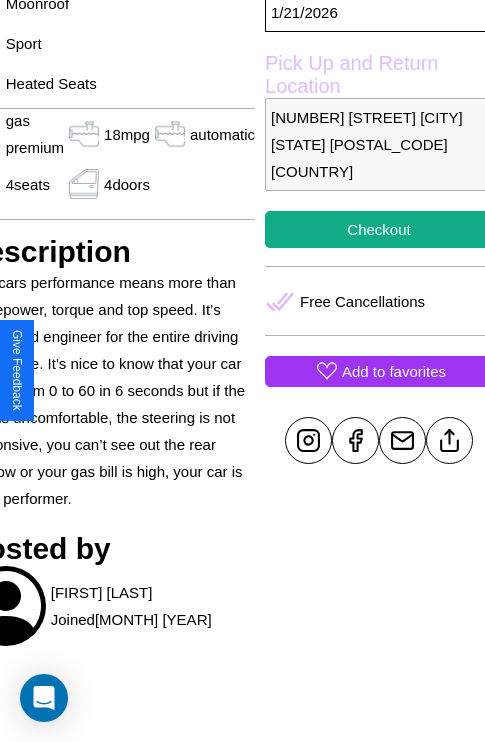 click on "Add to favorites" at bounding box center [394, 371] 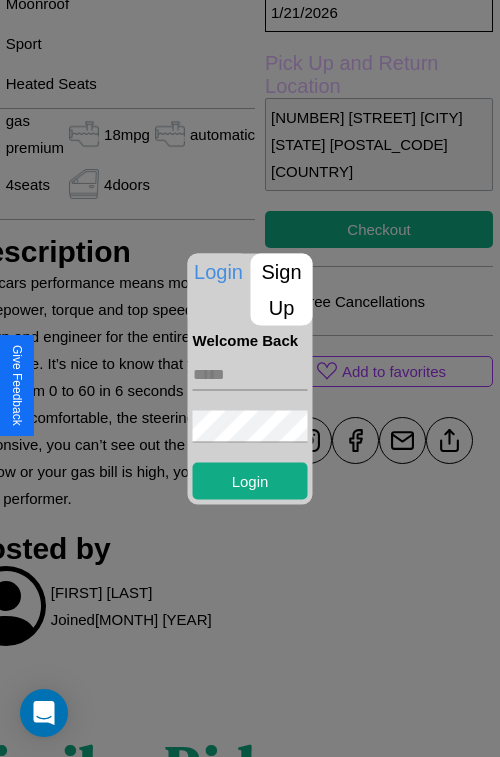 click on "Sign Up" at bounding box center (282, 289) 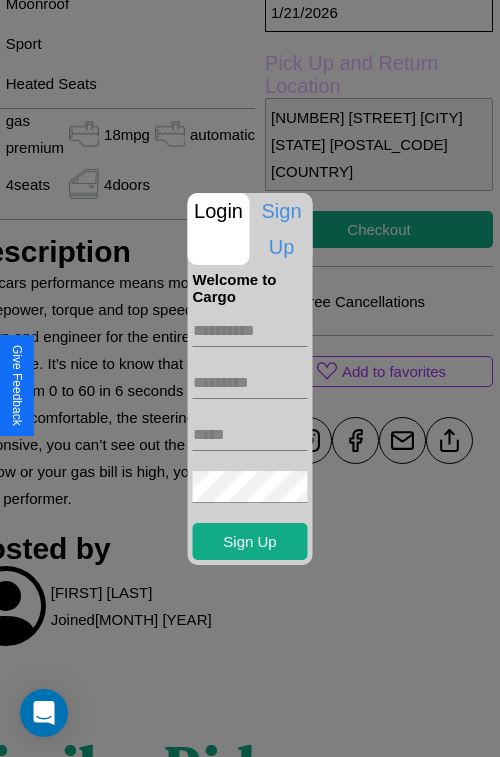 click at bounding box center [250, 331] 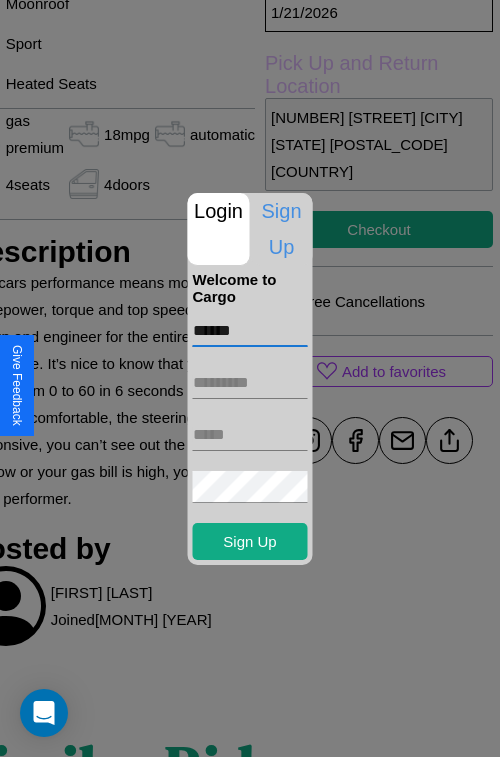 type on "******" 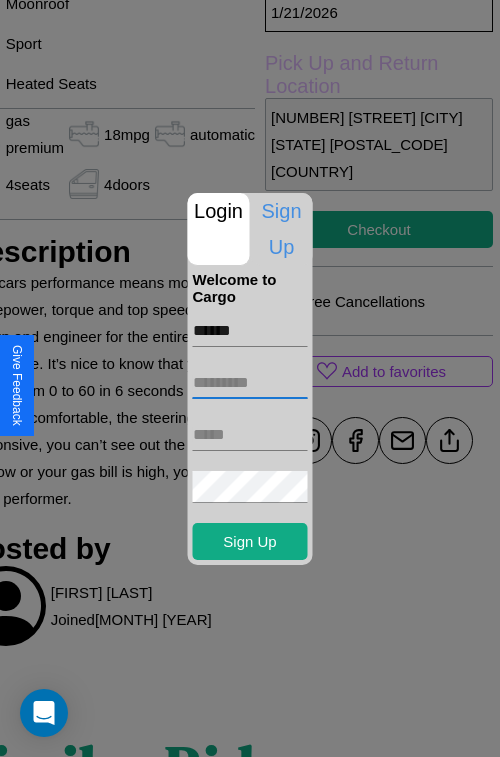 click at bounding box center (250, 383) 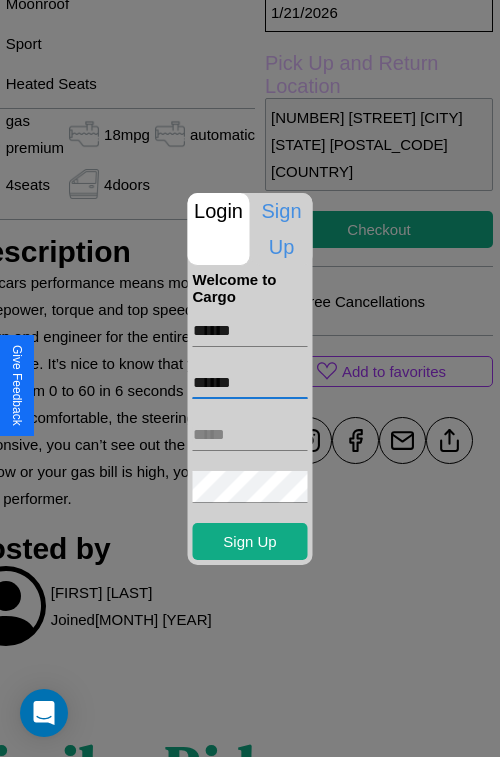 type on "******" 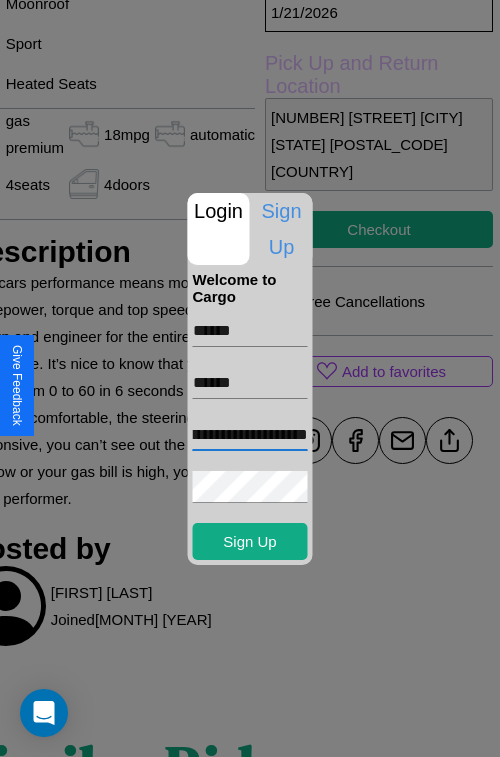 scroll, scrollTop: 0, scrollLeft: 56, axis: horizontal 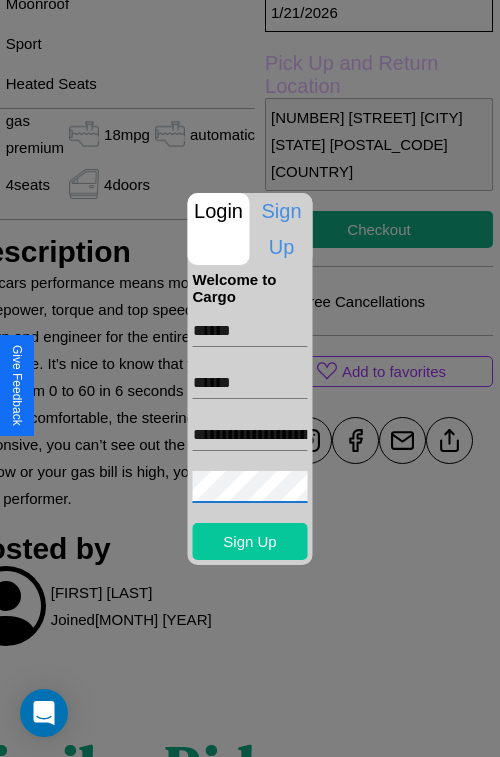 click on "Sign Up" at bounding box center [250, 541] 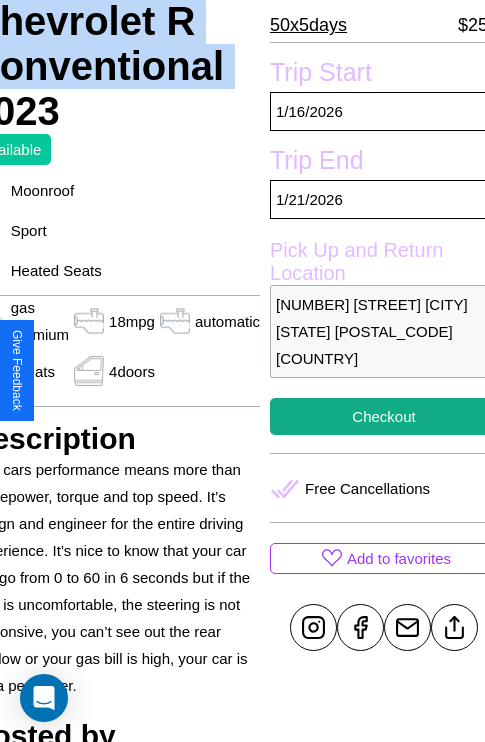 scroll, scrollTop: 434, scrollLeft: 107, axis: both 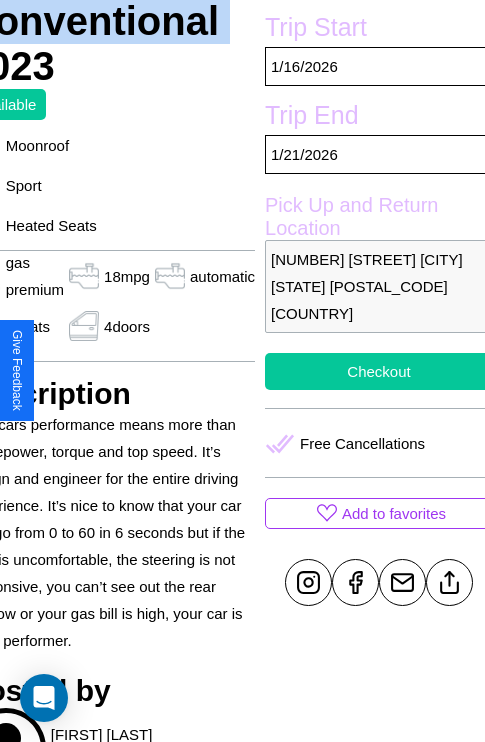 click on "Checkout" at bounding box center (379, 371) 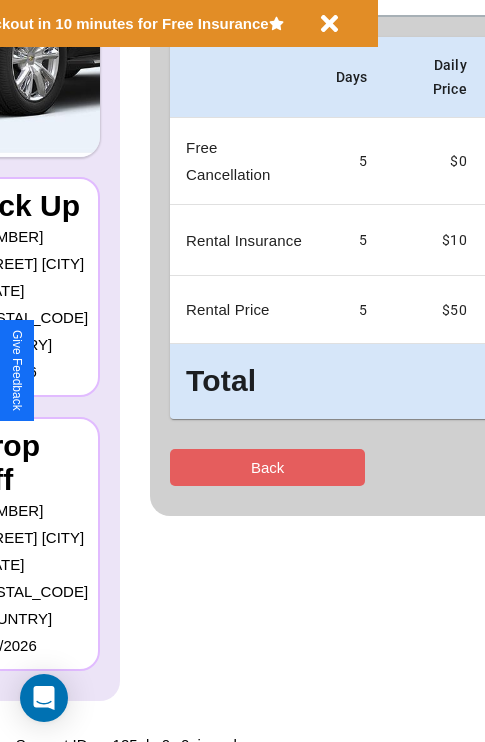 scroll, scrollTop: 0, scrollLeft: 0, axis: both 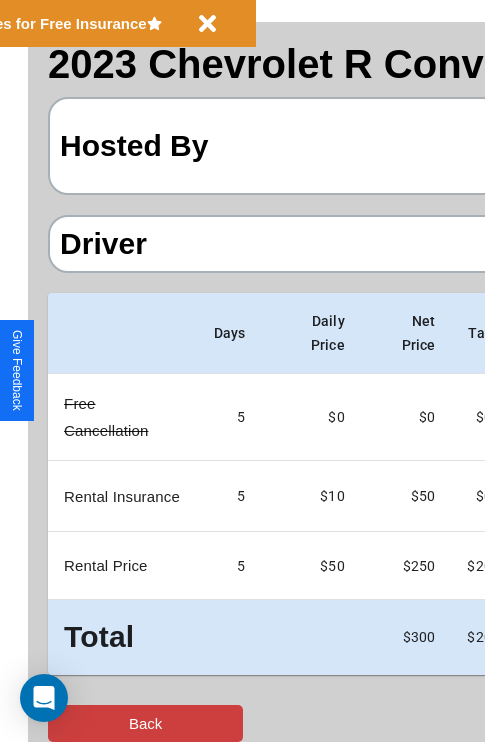 click on "Back" at bounding box center [145, 723] 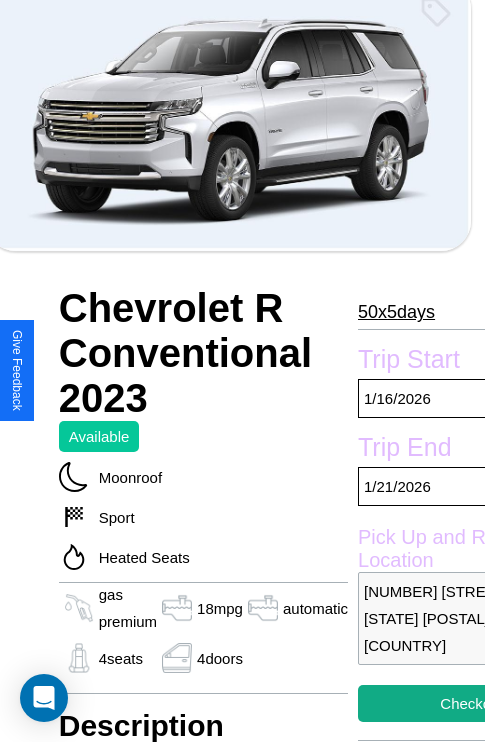 scroll, scrollTop: 645, scrollLeft: 87, axis: both 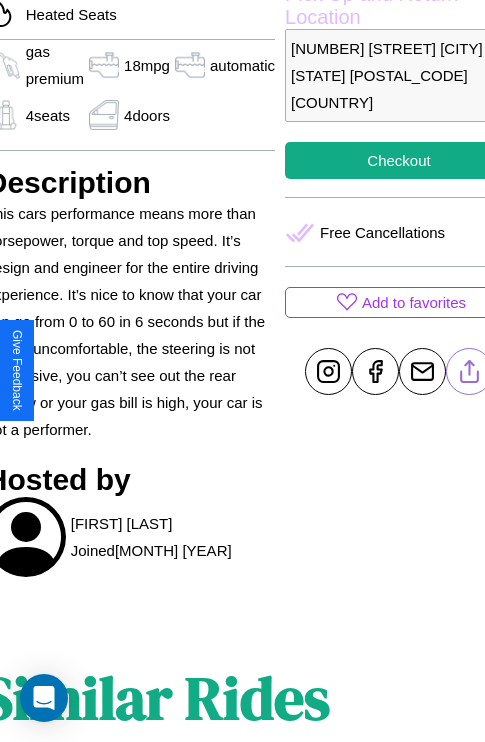 click 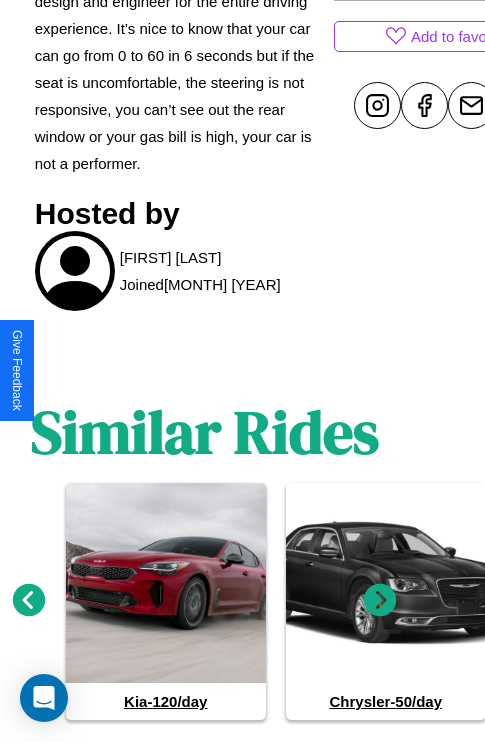 scroll, scrollTop: 956, scrollLeft: 30, axis: both 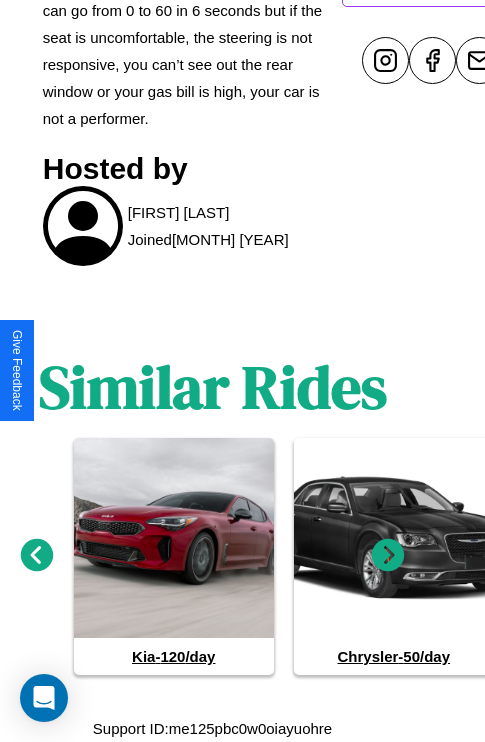 click 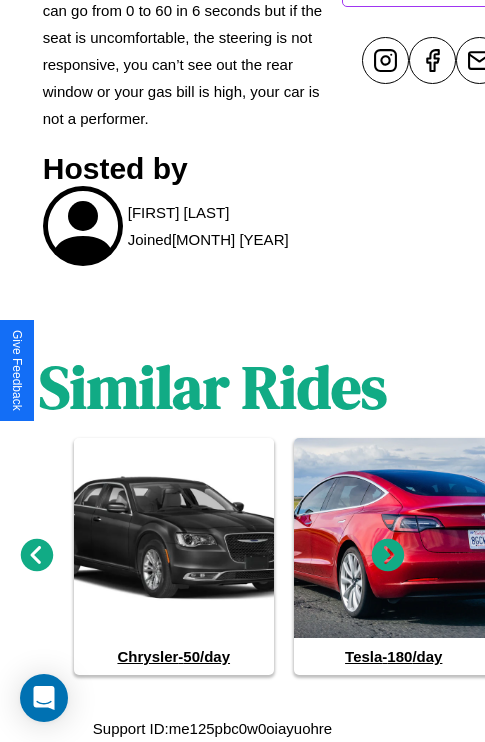click 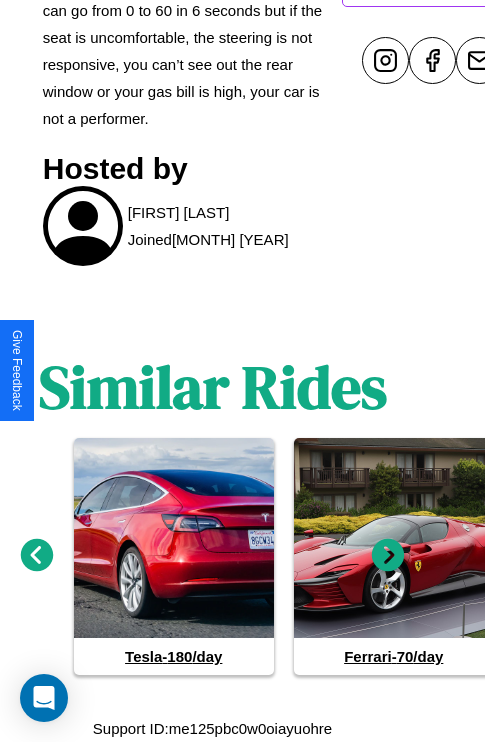 click 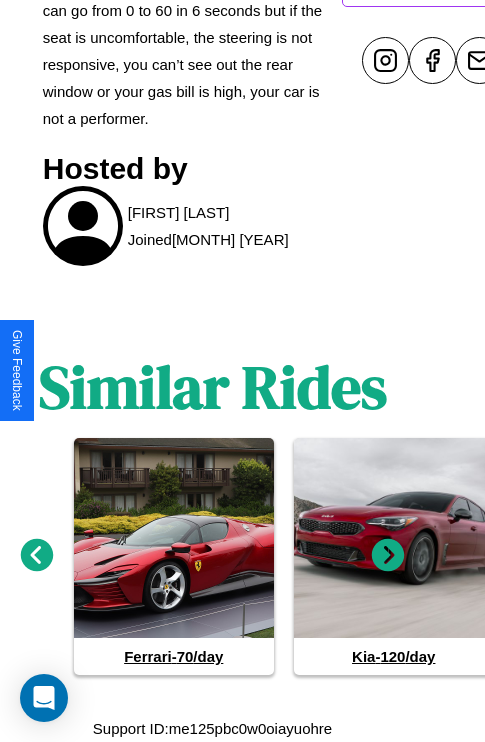 click 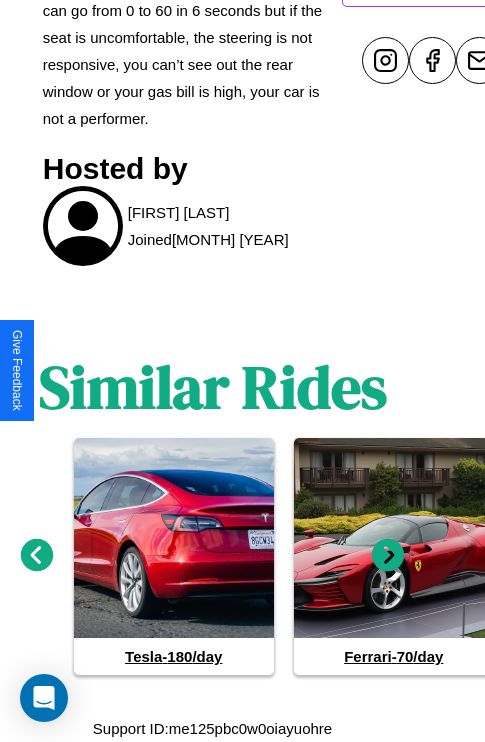 click 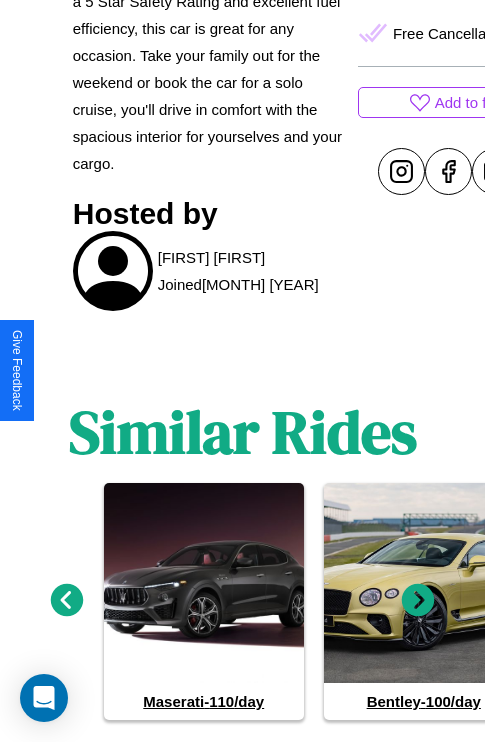 scroll, scrollTop: 943, scrollLeft: 0, axis: vertical 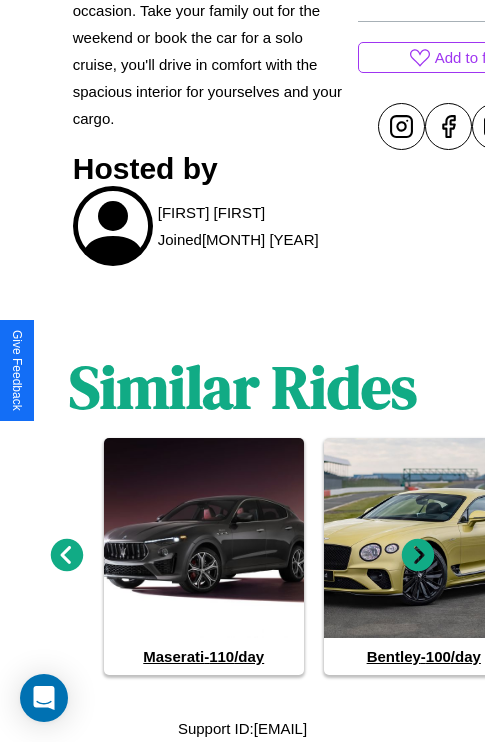 click 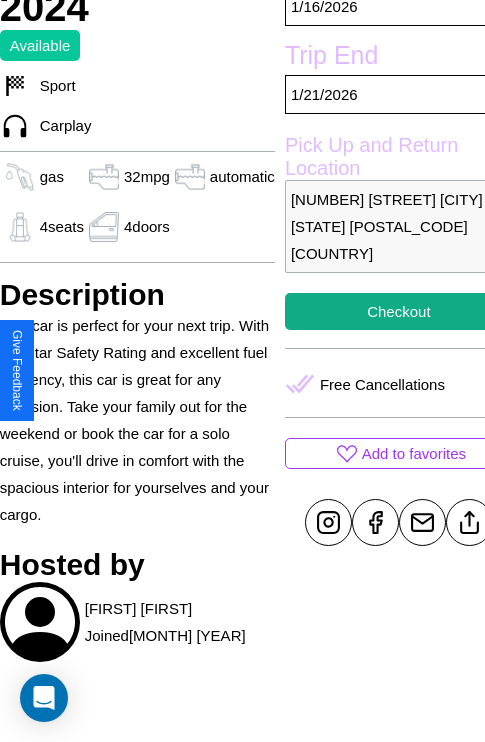 scroll, scrollTop: 488, scrollLeft: 84, axis: both 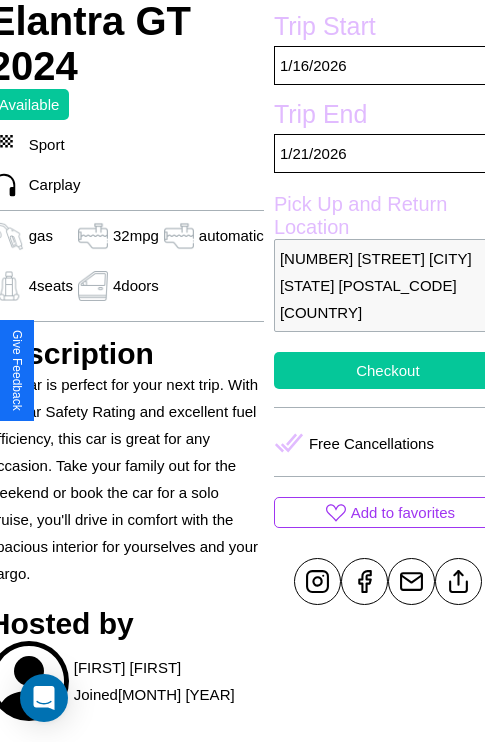 click on "Checkout" at bounding box center [388, 370] 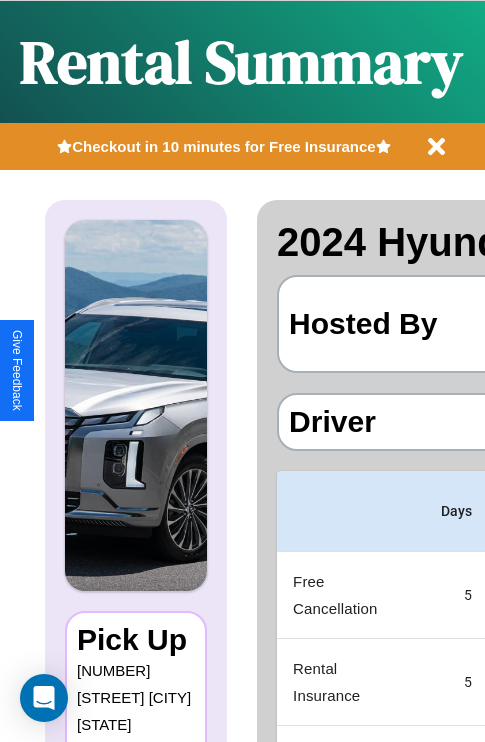 scroll, scrollTop: 0, scrollLeft: 378, axis: horizontal 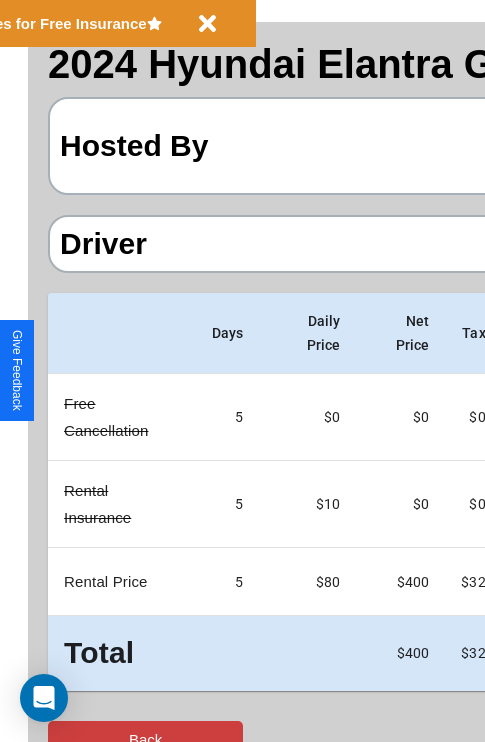 click on "Back" at bounding box center (145, 739) 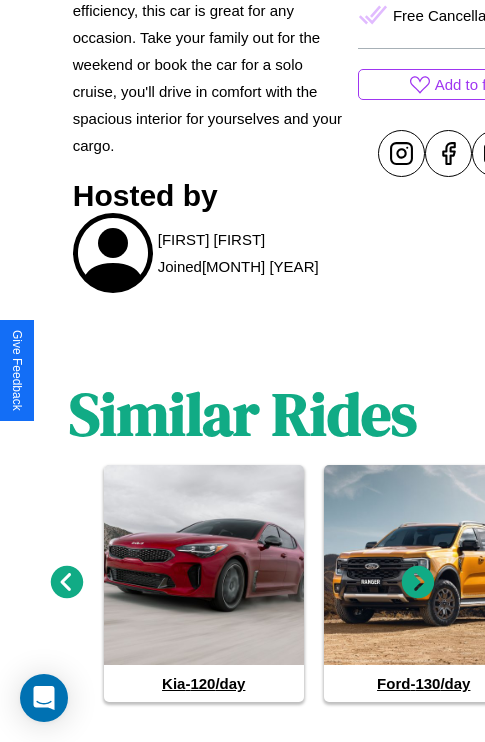 scroll, scrollTop: 943, scrollLeft: 0, axis: vertical 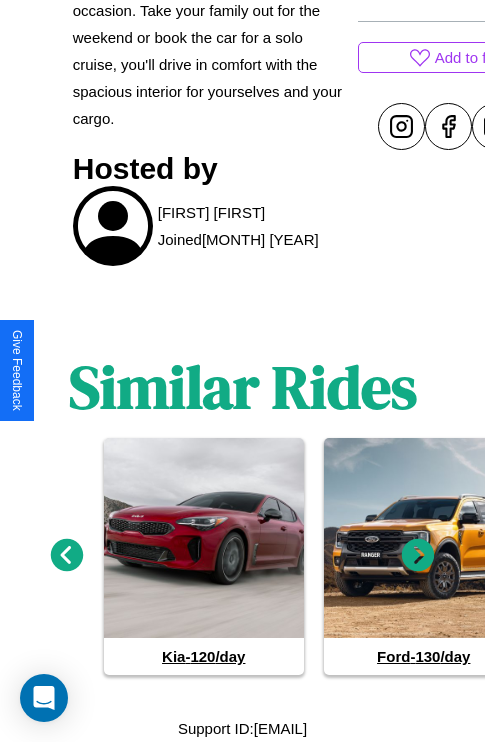 click 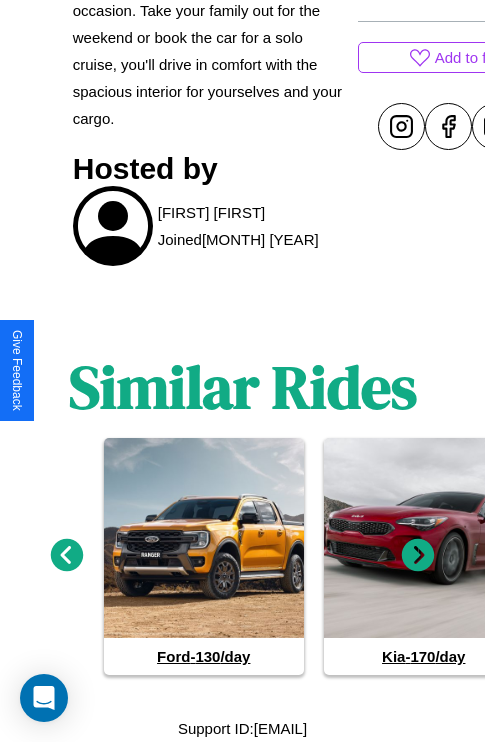 click 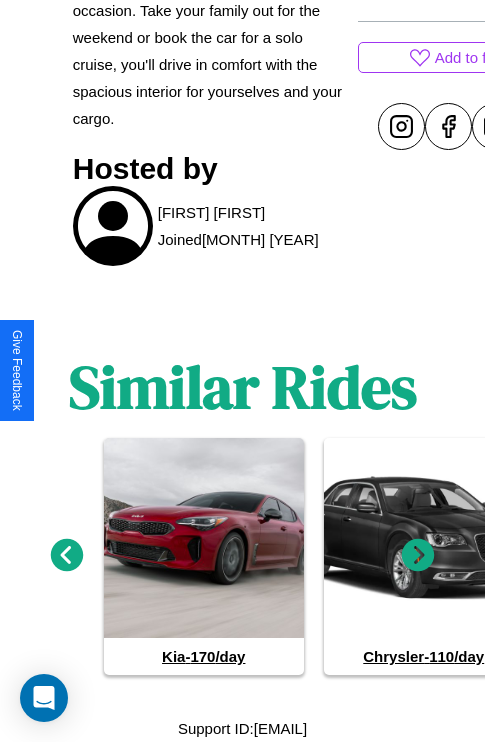 click 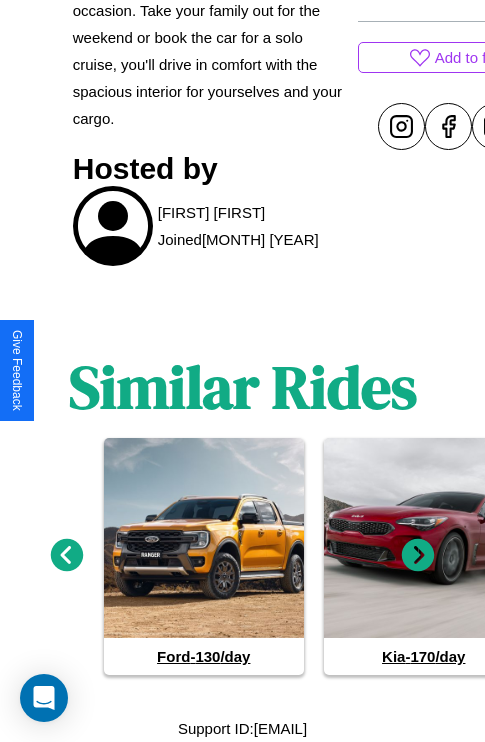click 